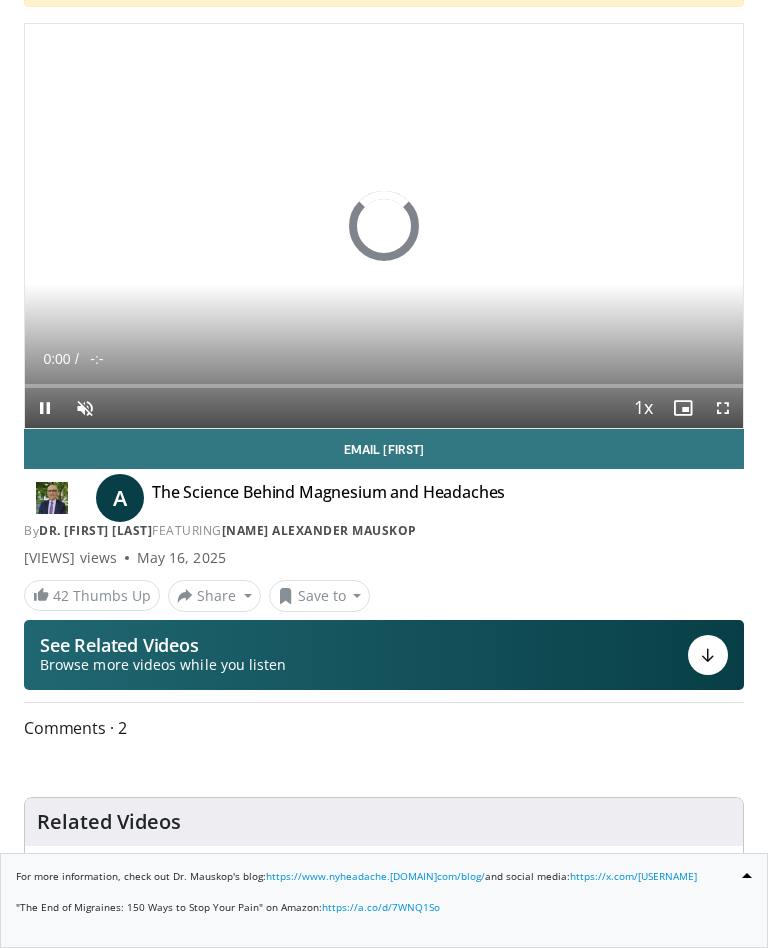scroll, scrollTop: 151, scrollLeft: 0, axis: vertical 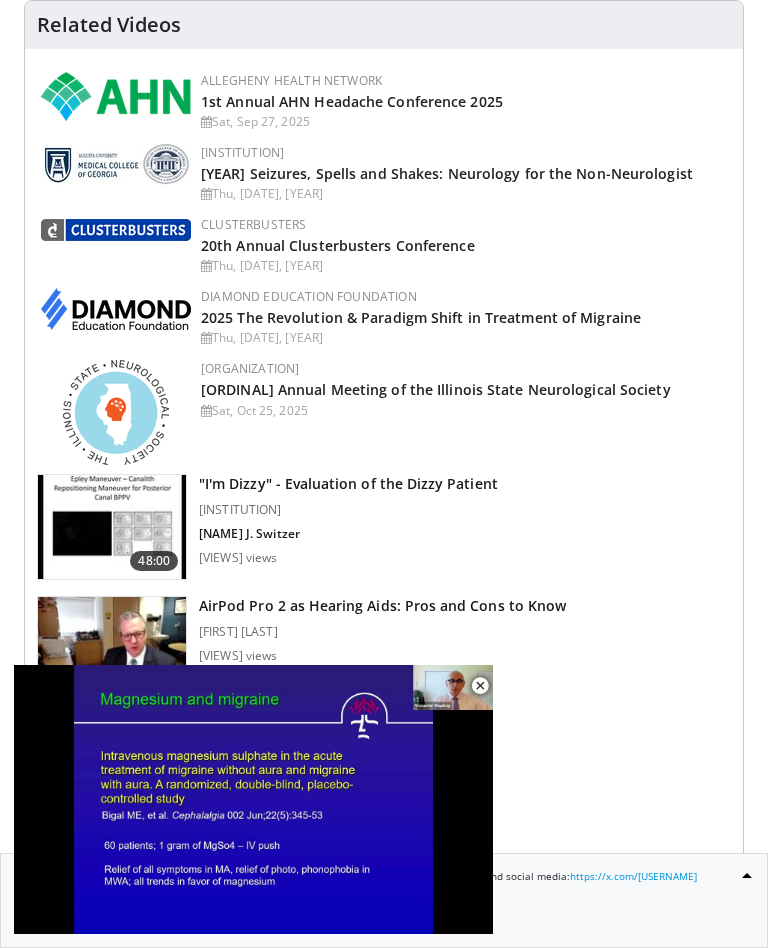 click at bounding box center [473, 954] 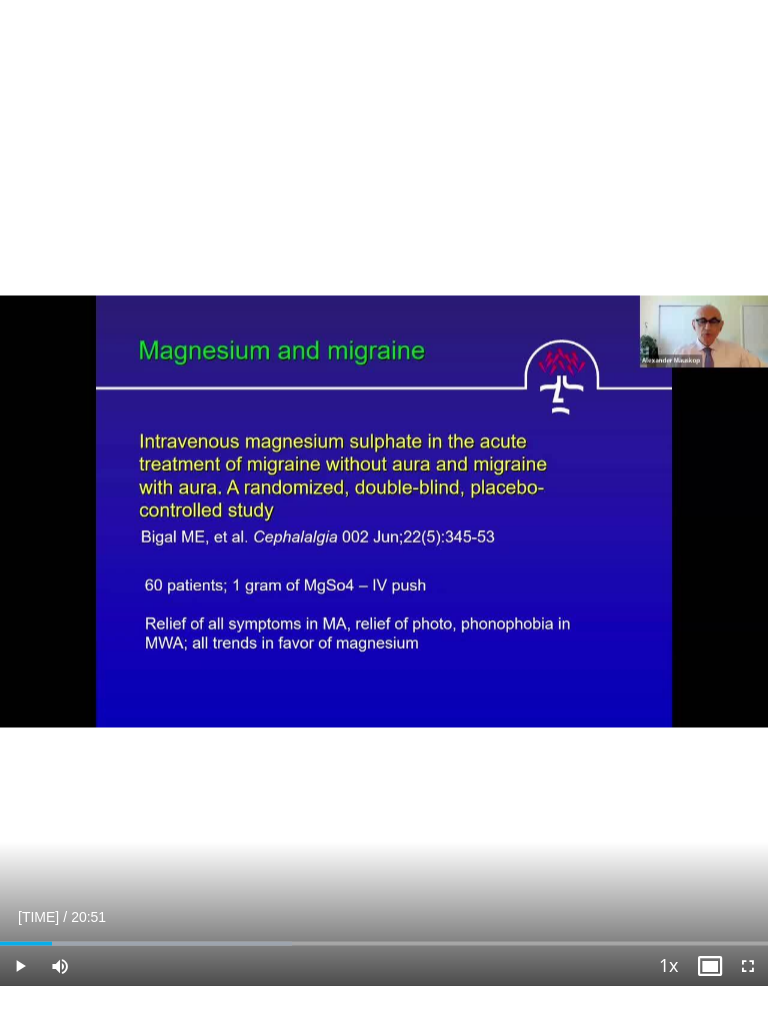 scroll, scrollTop: 0, scrollLeft: 0, axis: both 